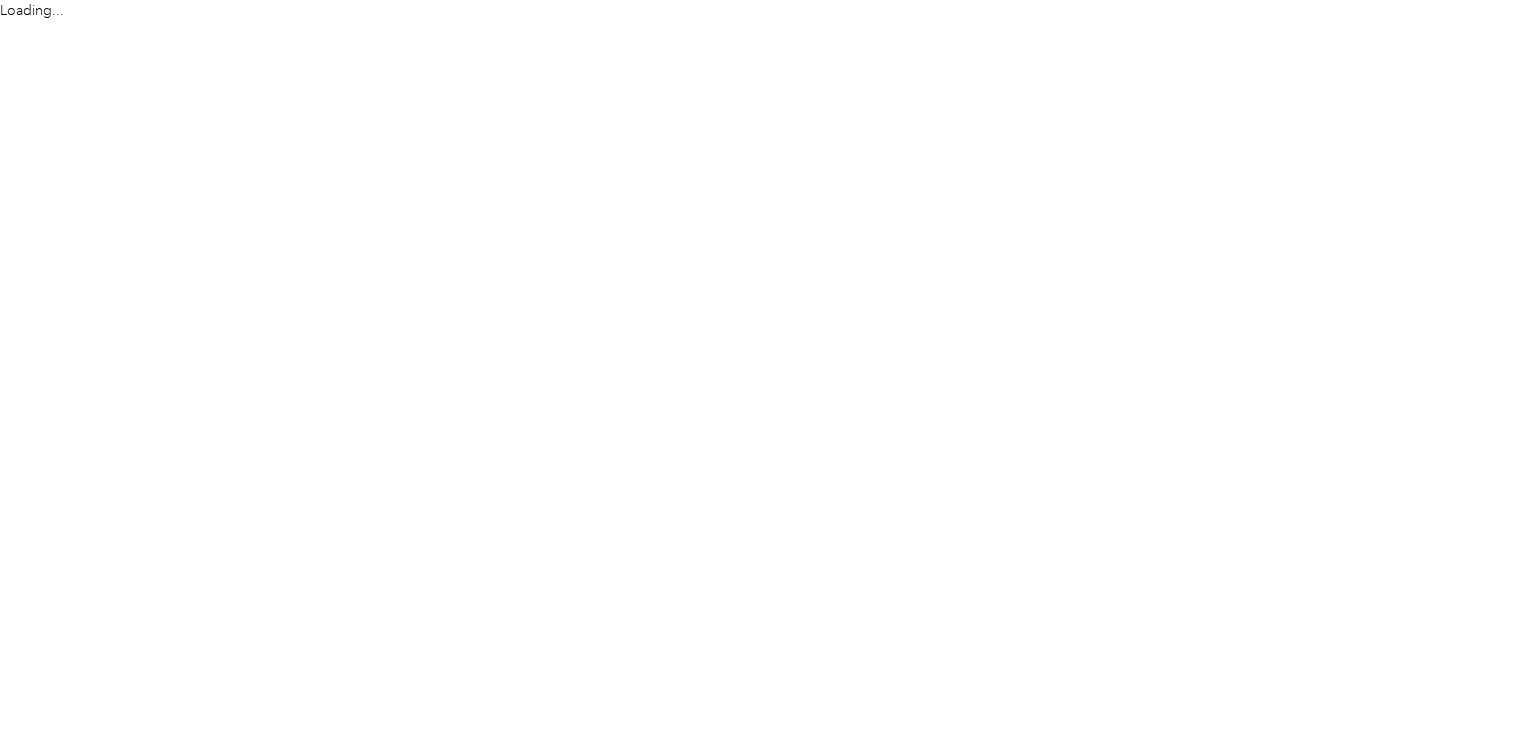 scroll, scrollTop: 0, scrollLeft: 0, axis: both 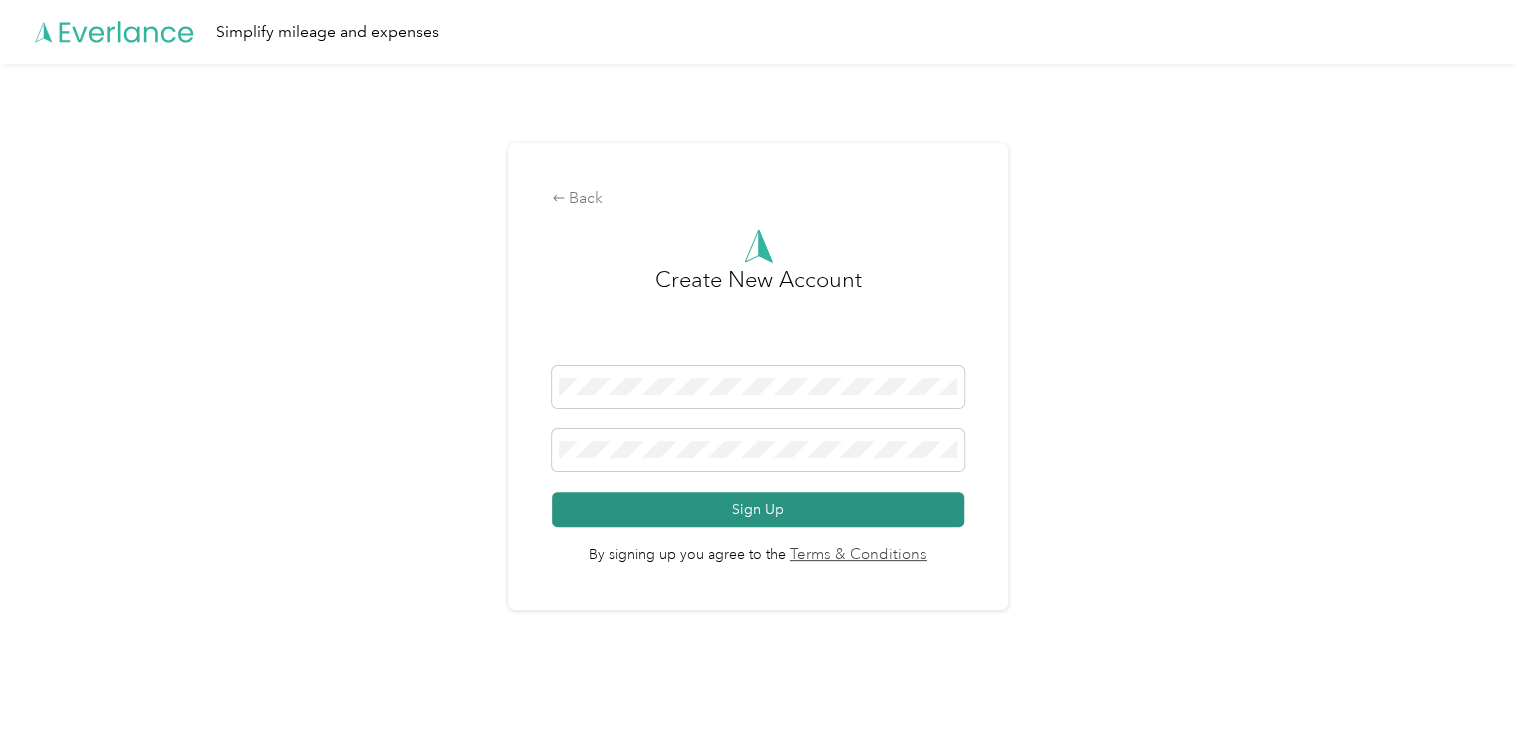 click on "Sign Up" at bounding box center (758, 509) 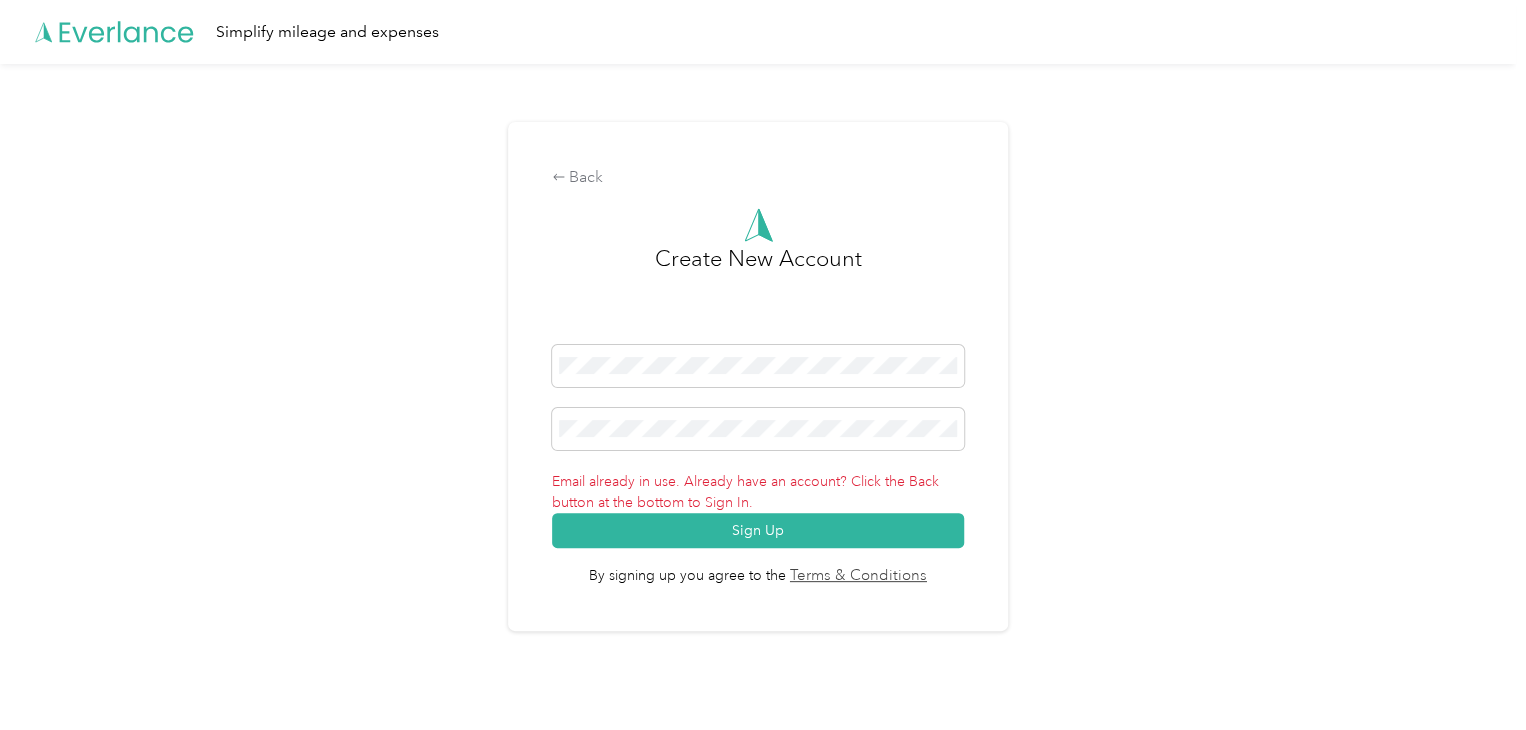 click 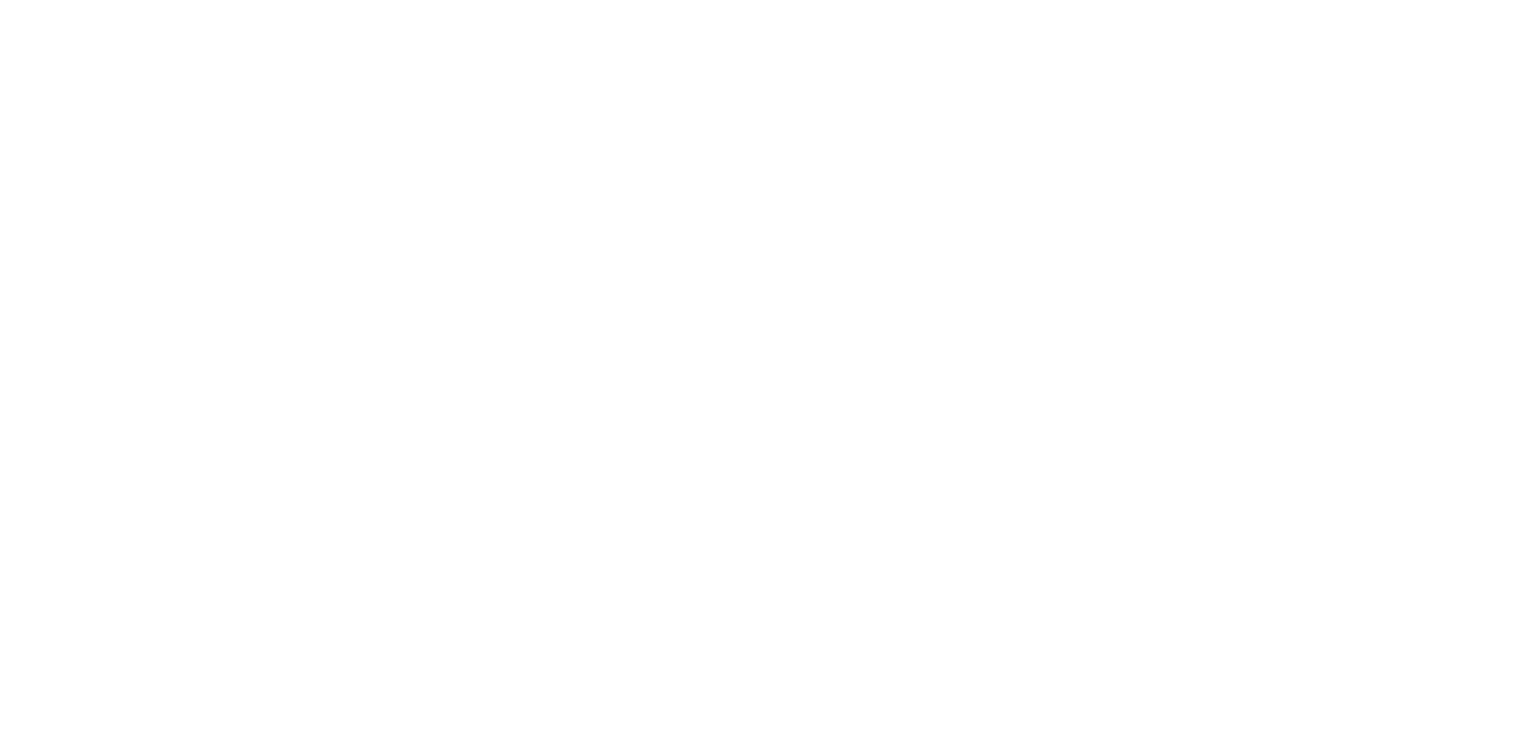 scroll, scrollTop: 0, scrollLeft: 0, axis: both 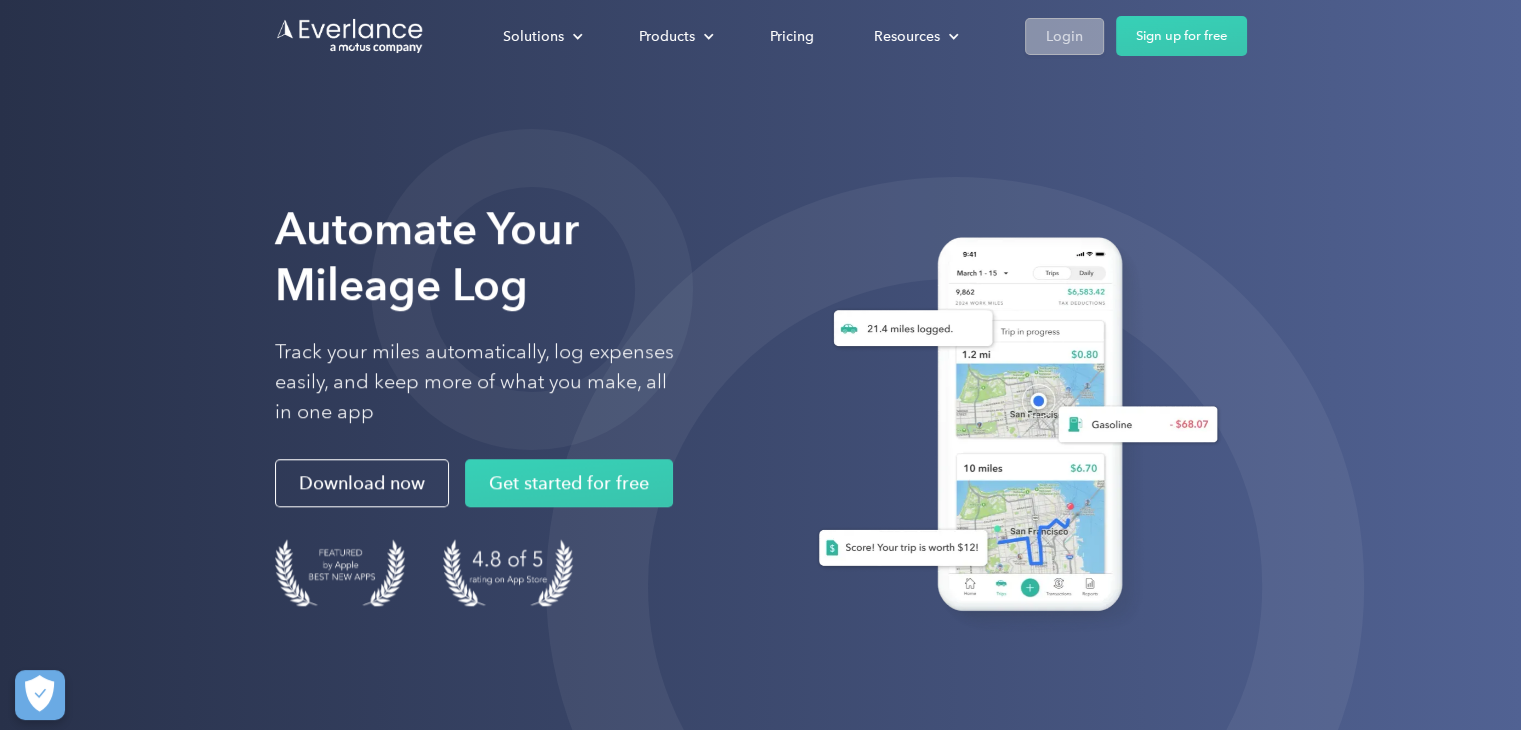 click on "Login" at bounding box center [1064, 36] 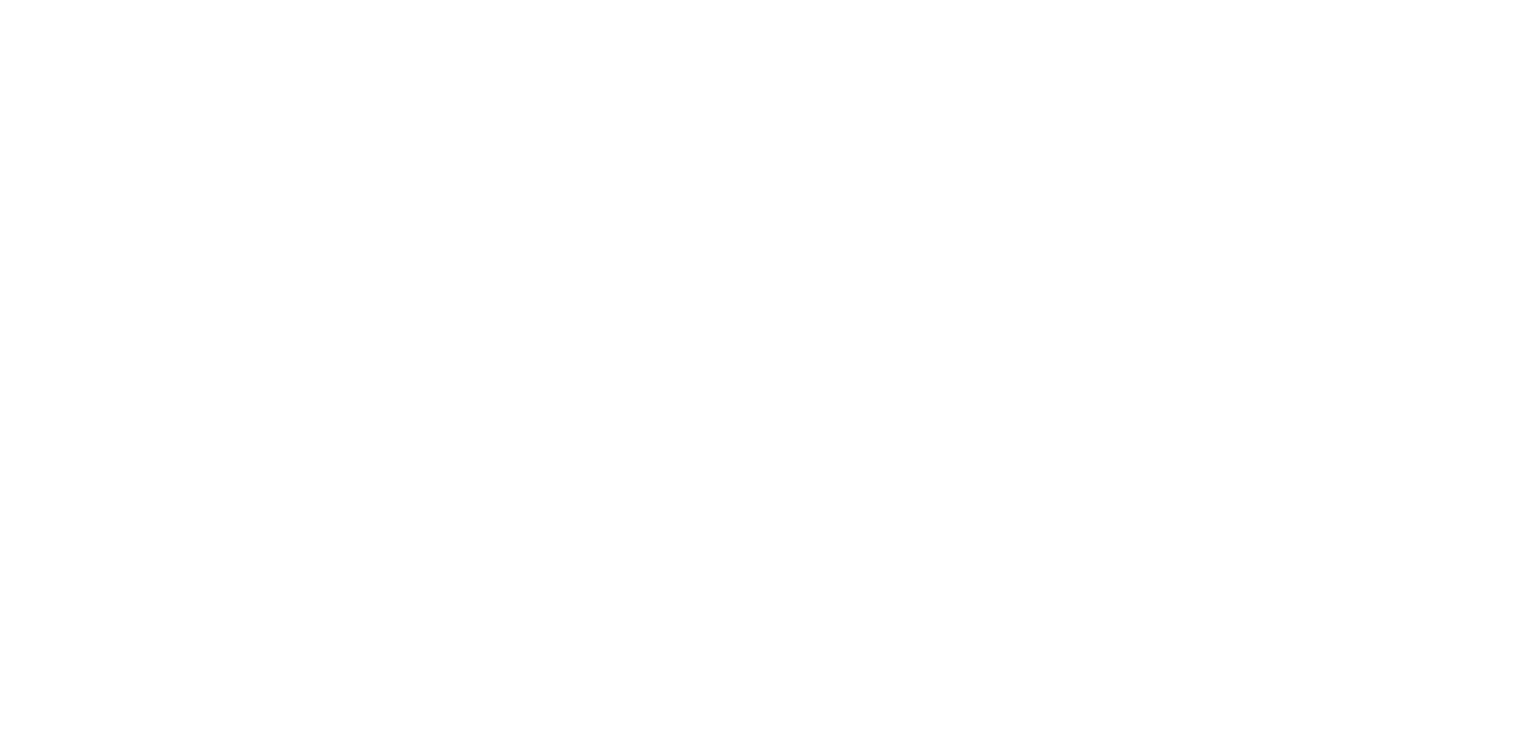 scroll, scrollTop: 0, scrollLeft: 0, axis: both 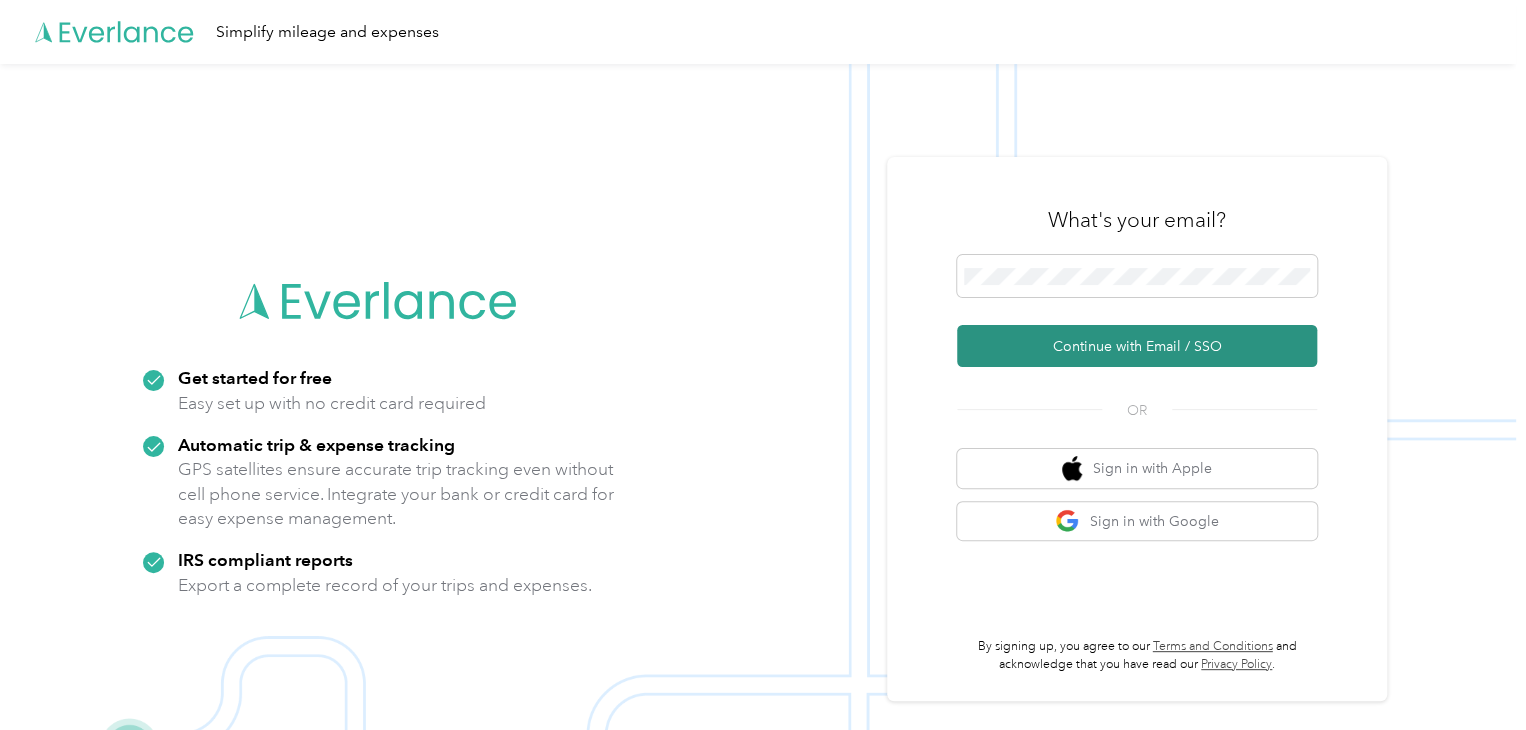 click on "Continue with Email / SSO" at bounding box center (1137, 346) 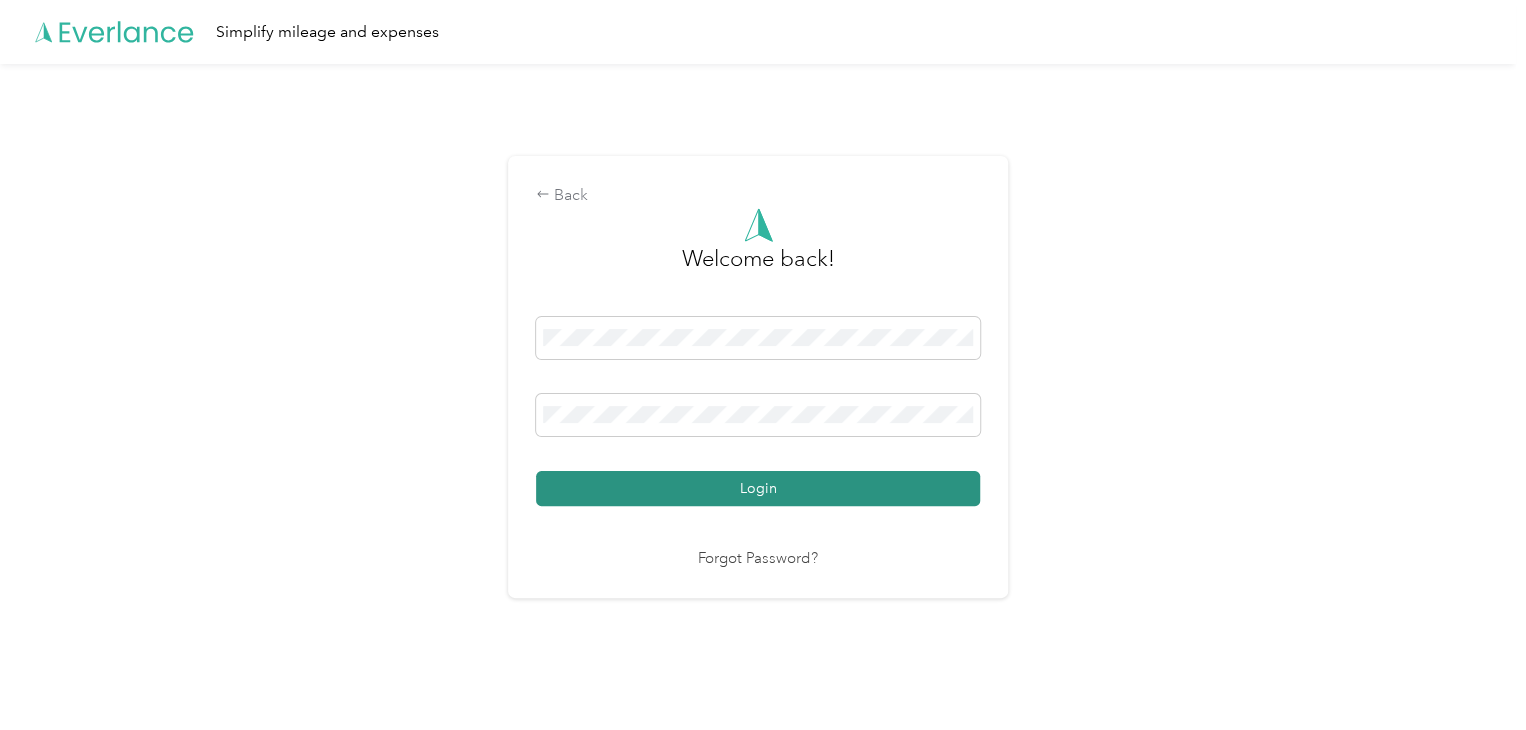 click on "Login" at bounding box center (758, 488) 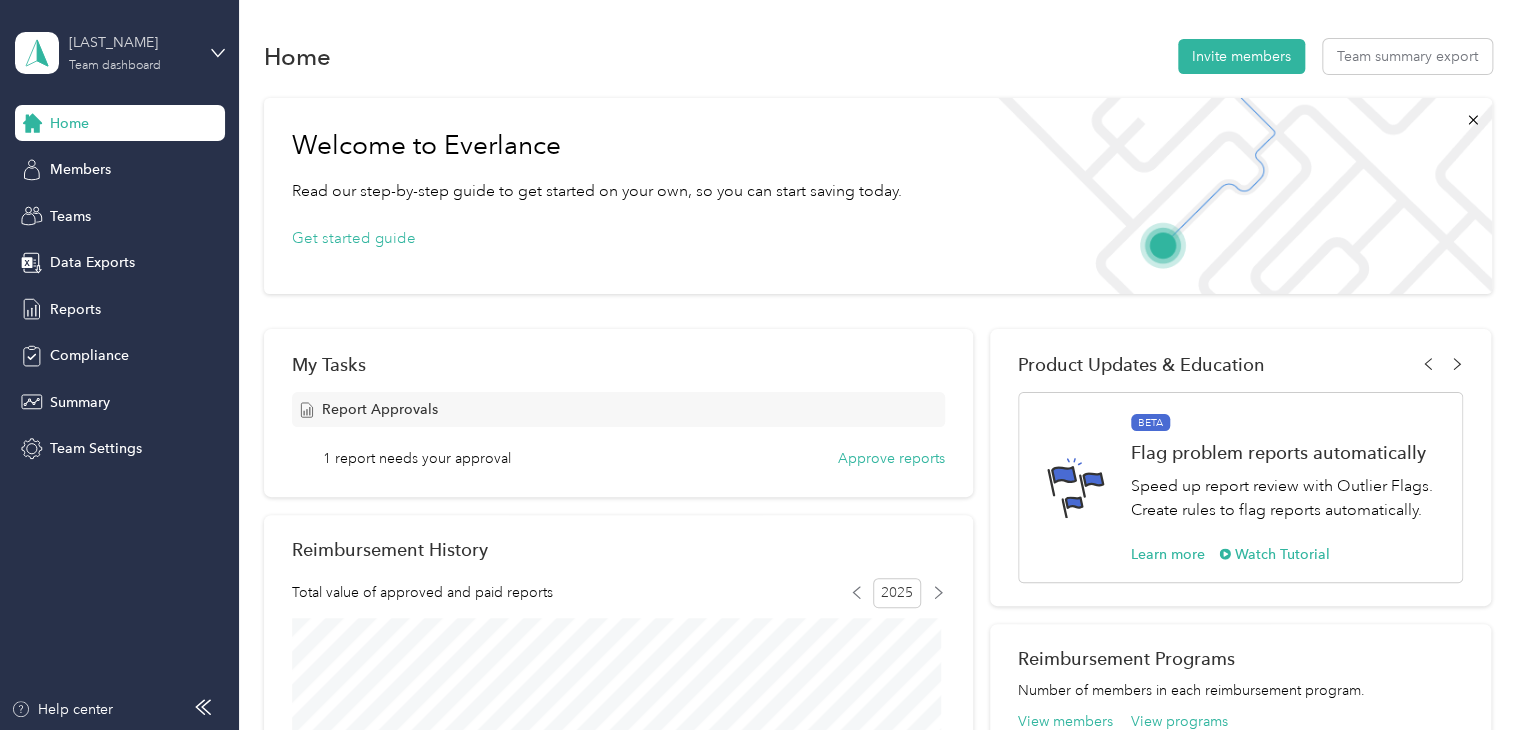 click on "Team dashboard" at bounding box center [115, 66] 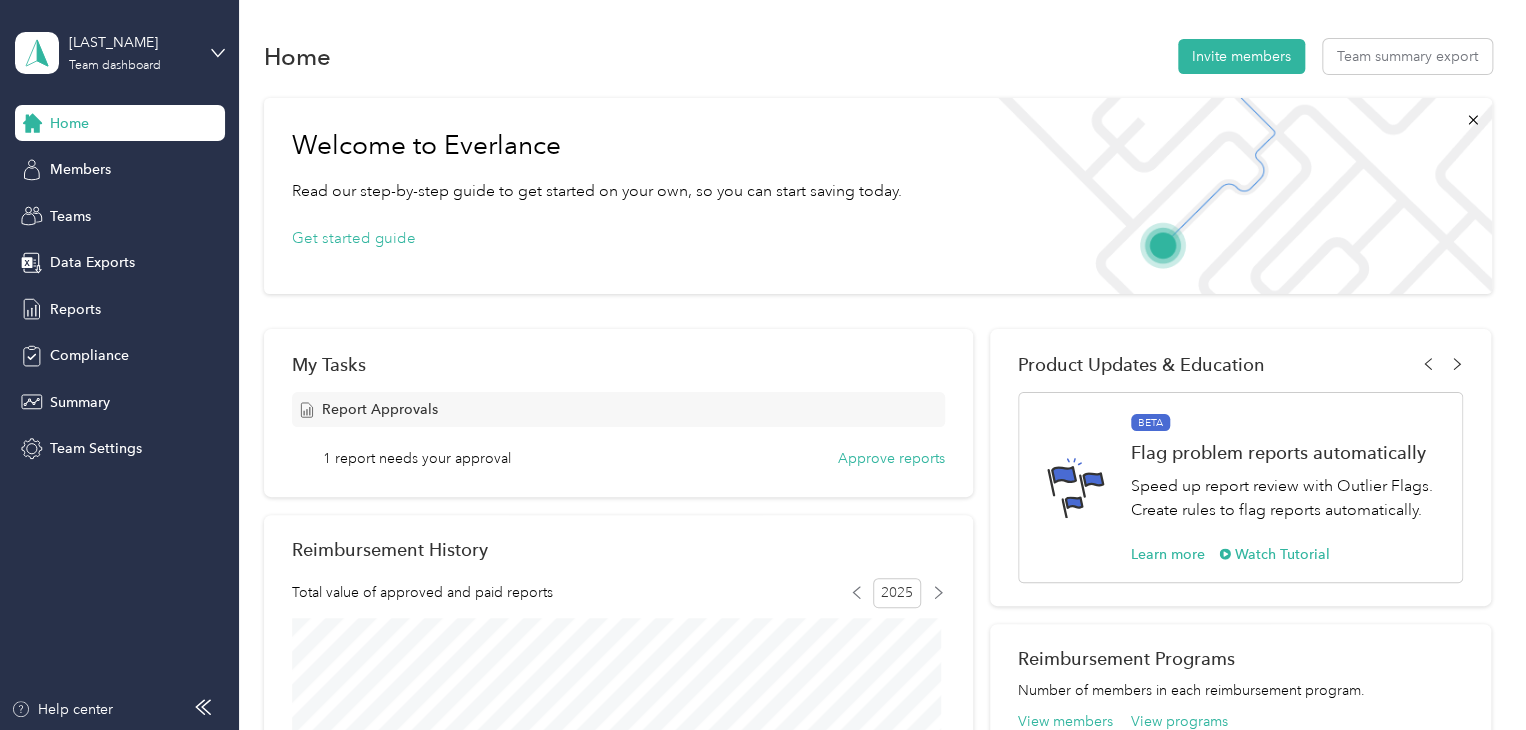 click on "Personal dashboard" at bounding box center [95, 209] 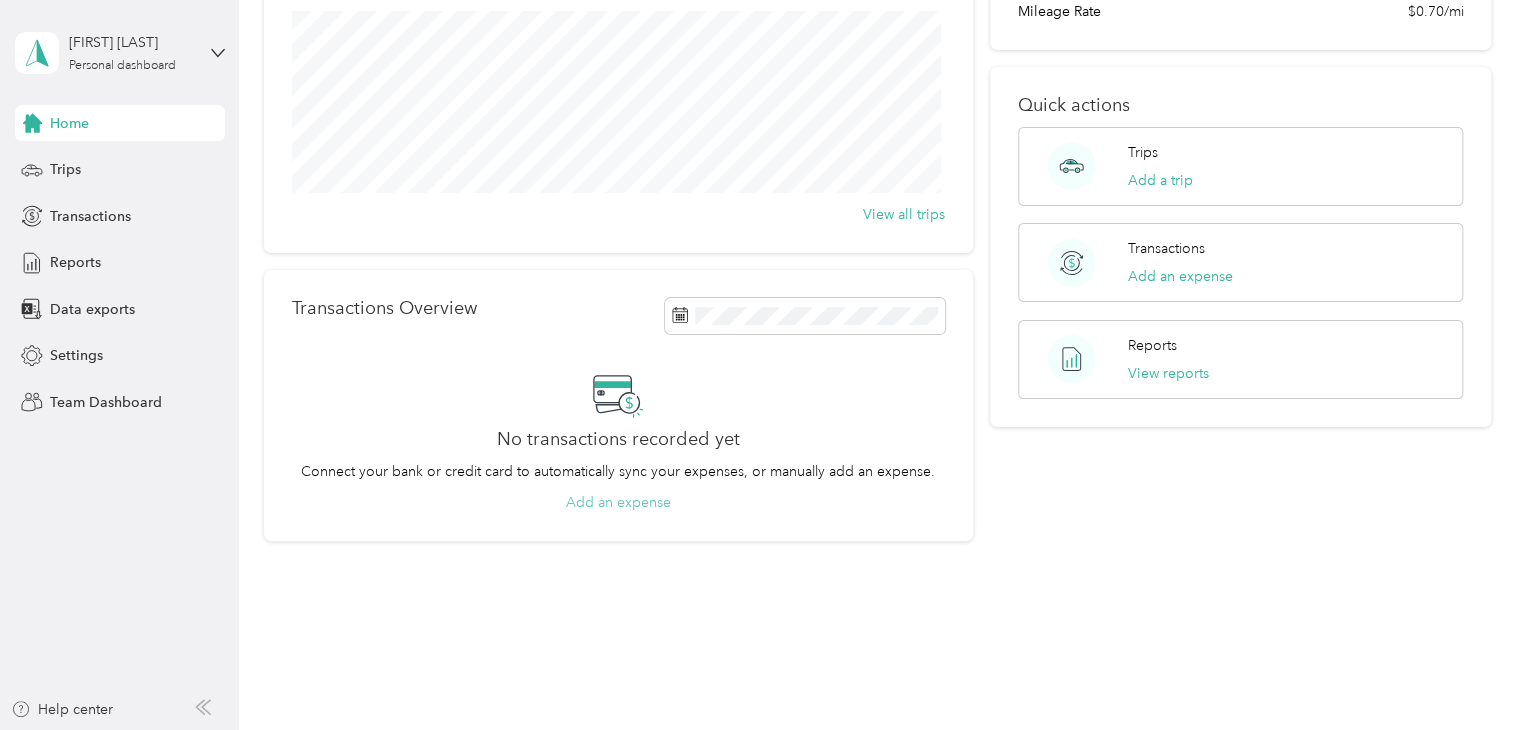 scroll, scrollTop: 266, scrollLeft: 0, axis: vertical 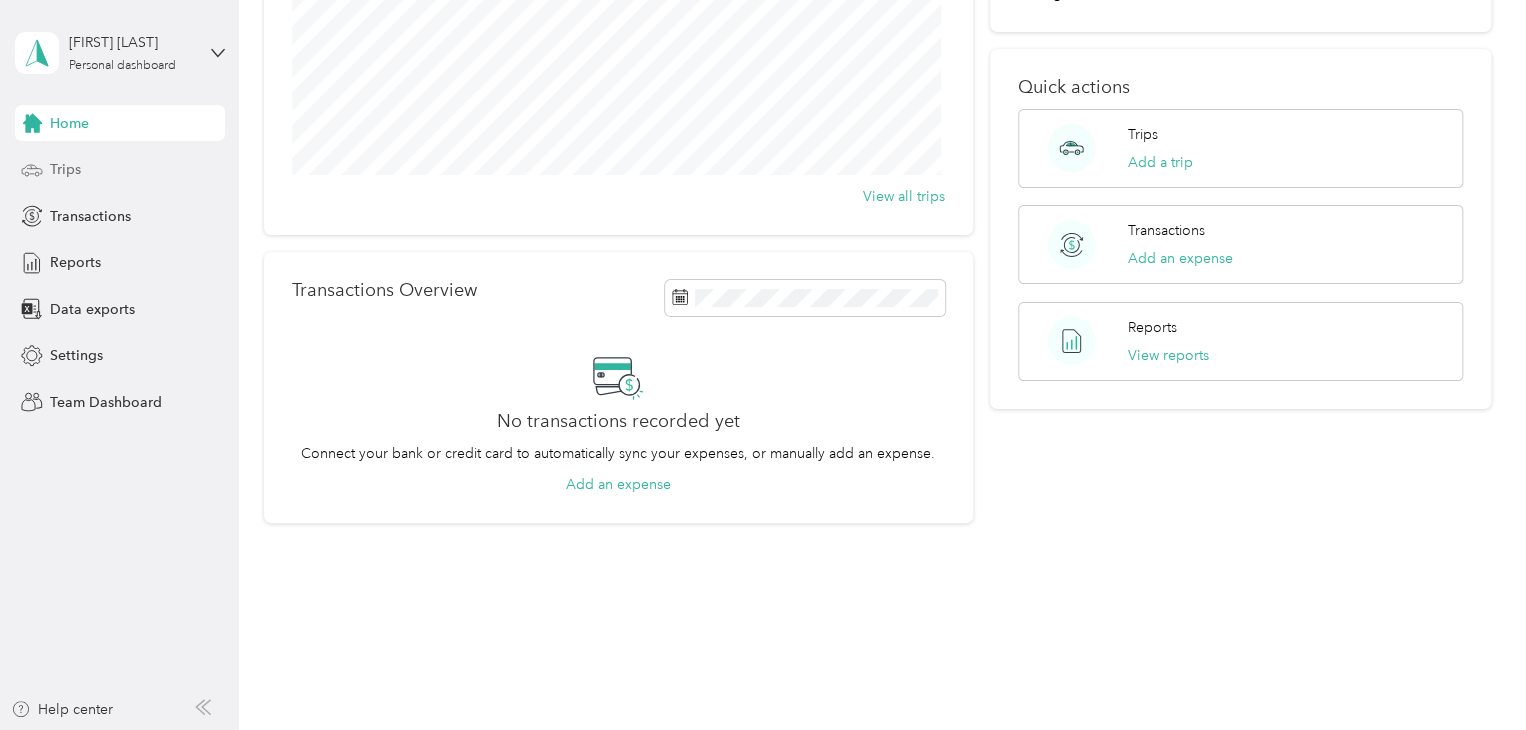 click on "Trips" at bounding box center [65, 169] 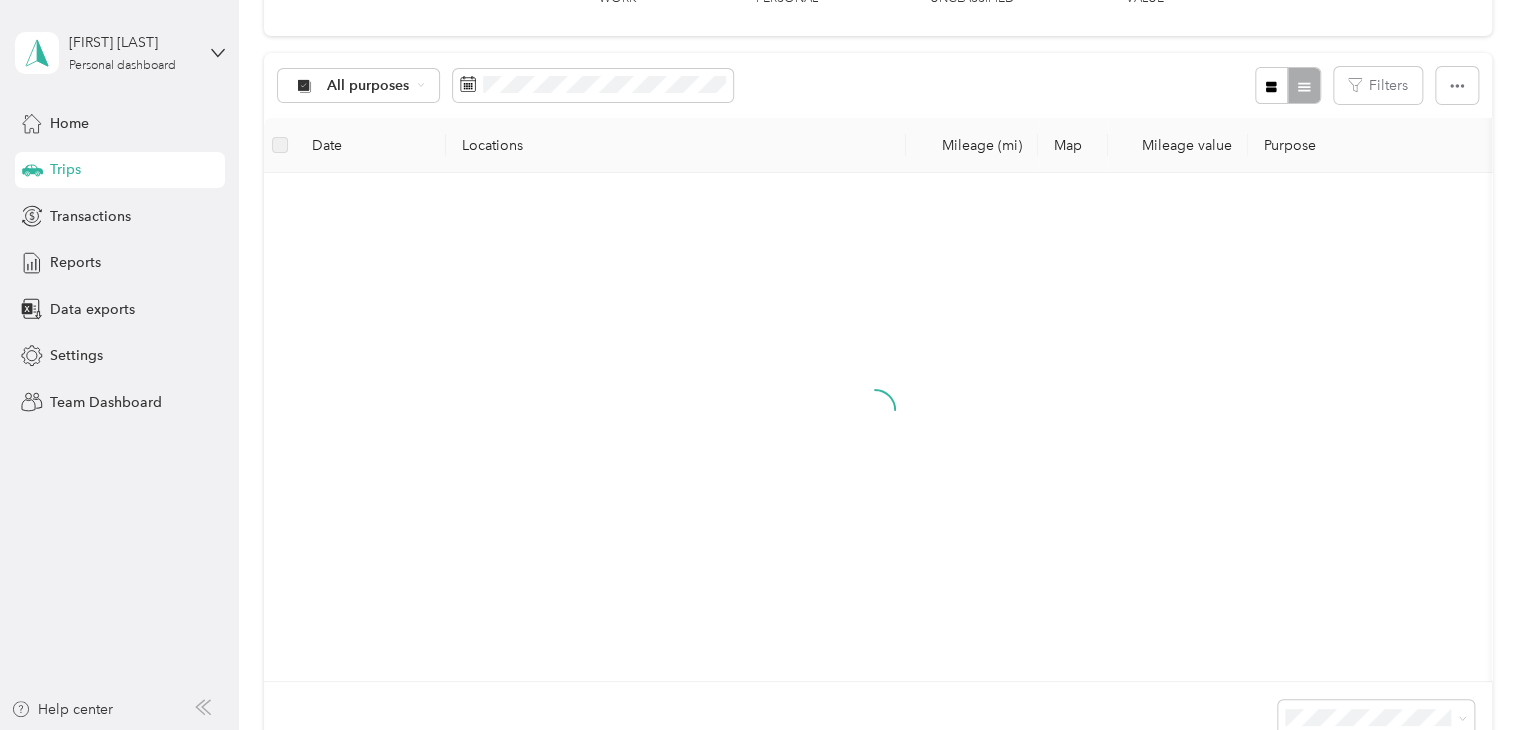 scroll, scrollTop: 266, scrollLeft: 0, axis: vertical 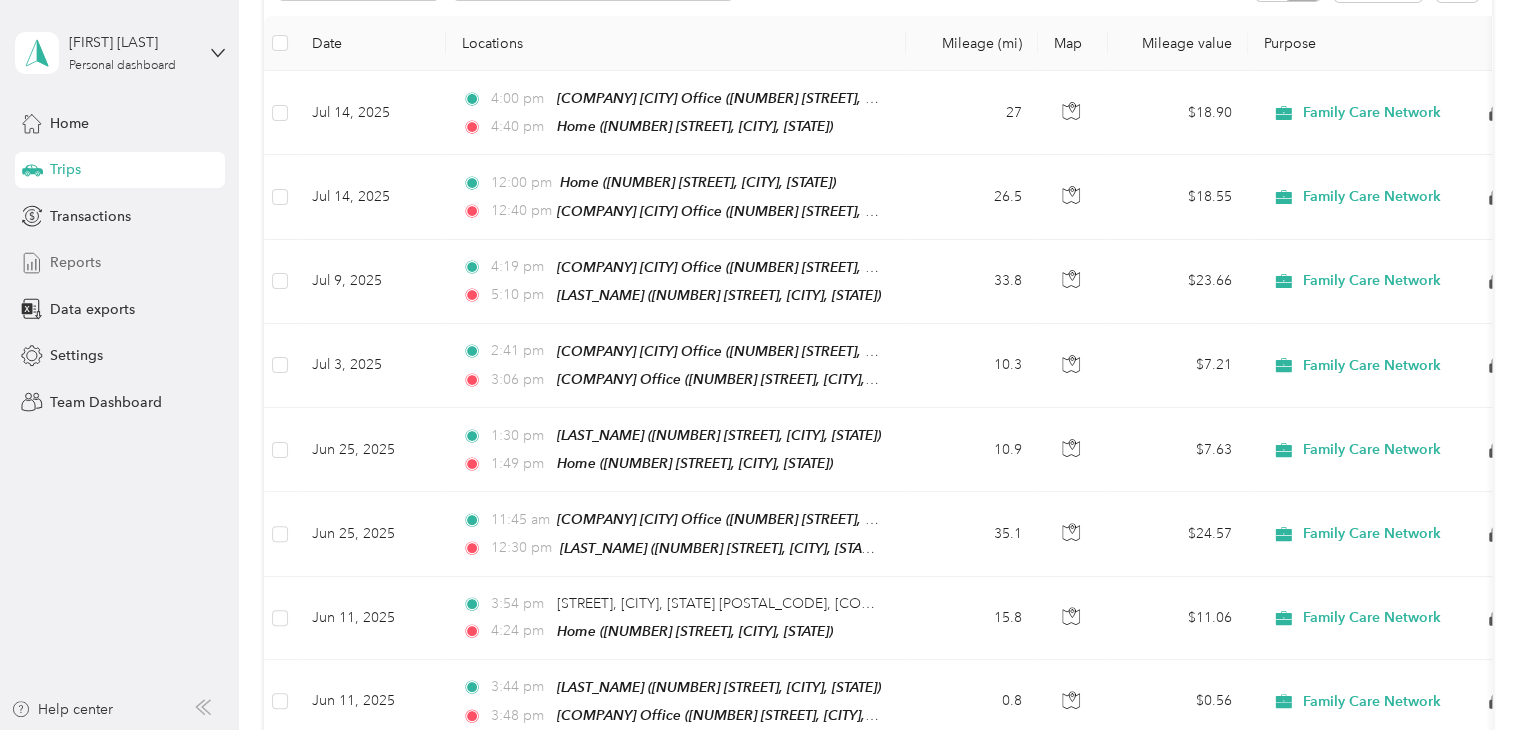 click on "Reports" at bounding box center [75, 262] 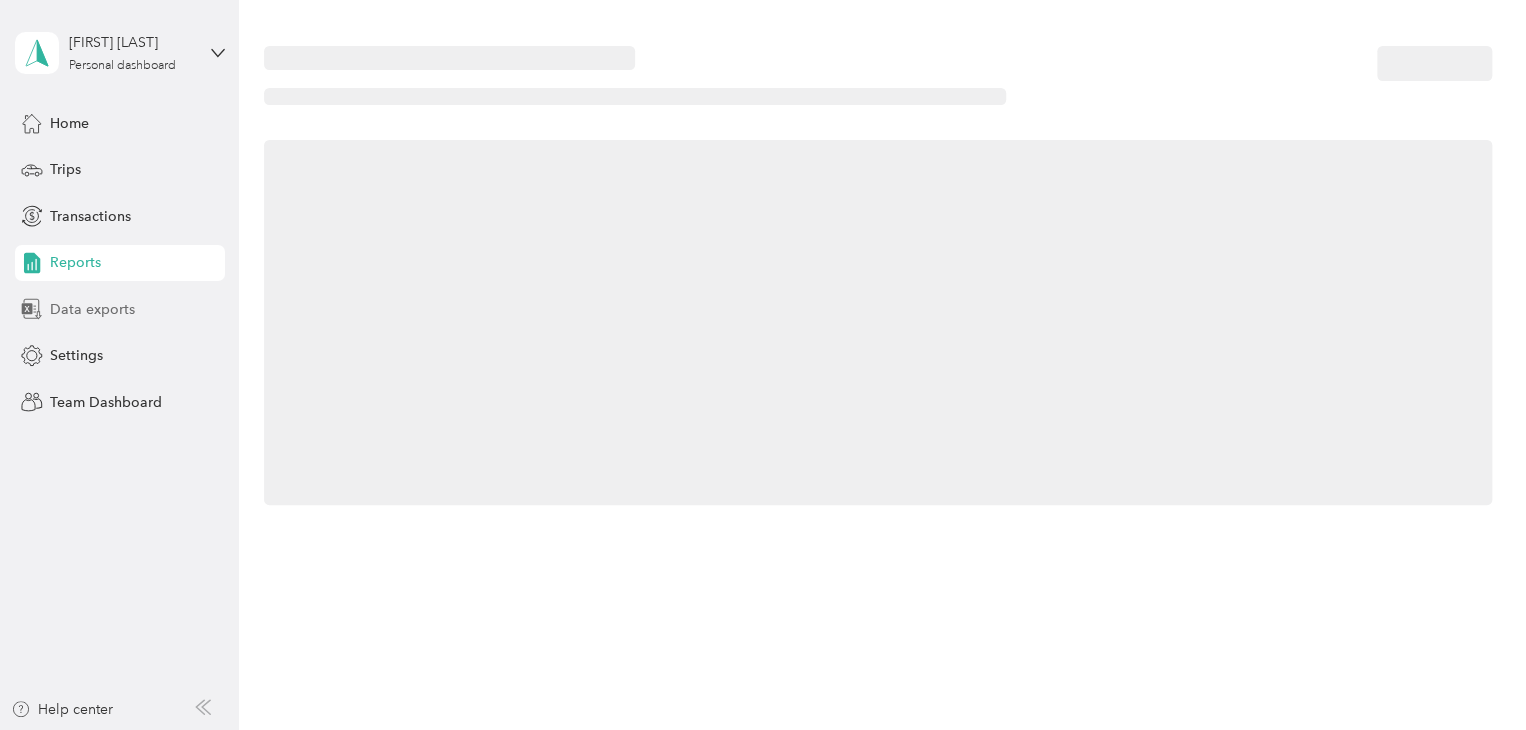 scroll, scrollTop: 0, scrollLeft: 0, axis: both 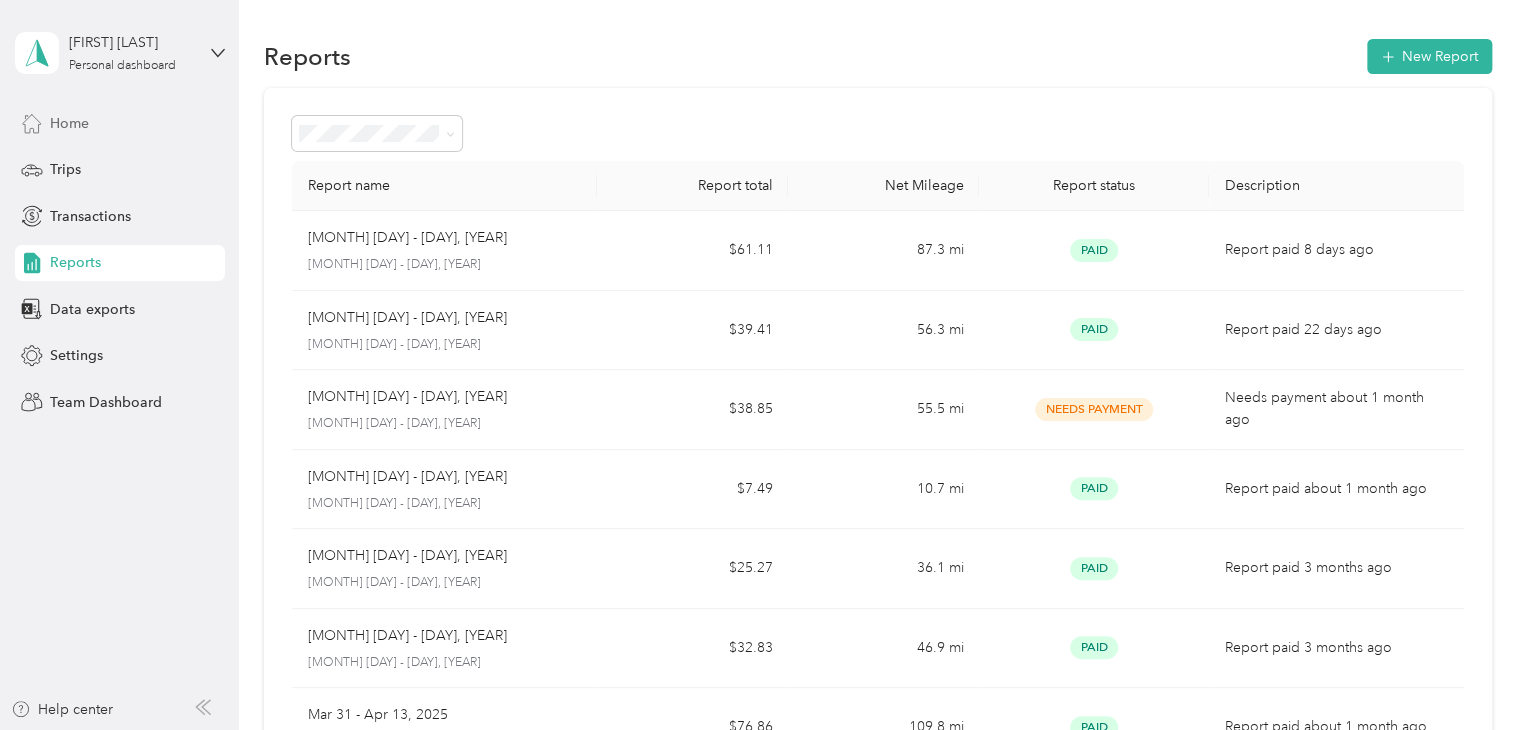 click on "Home" at bounding box center (69, 123) 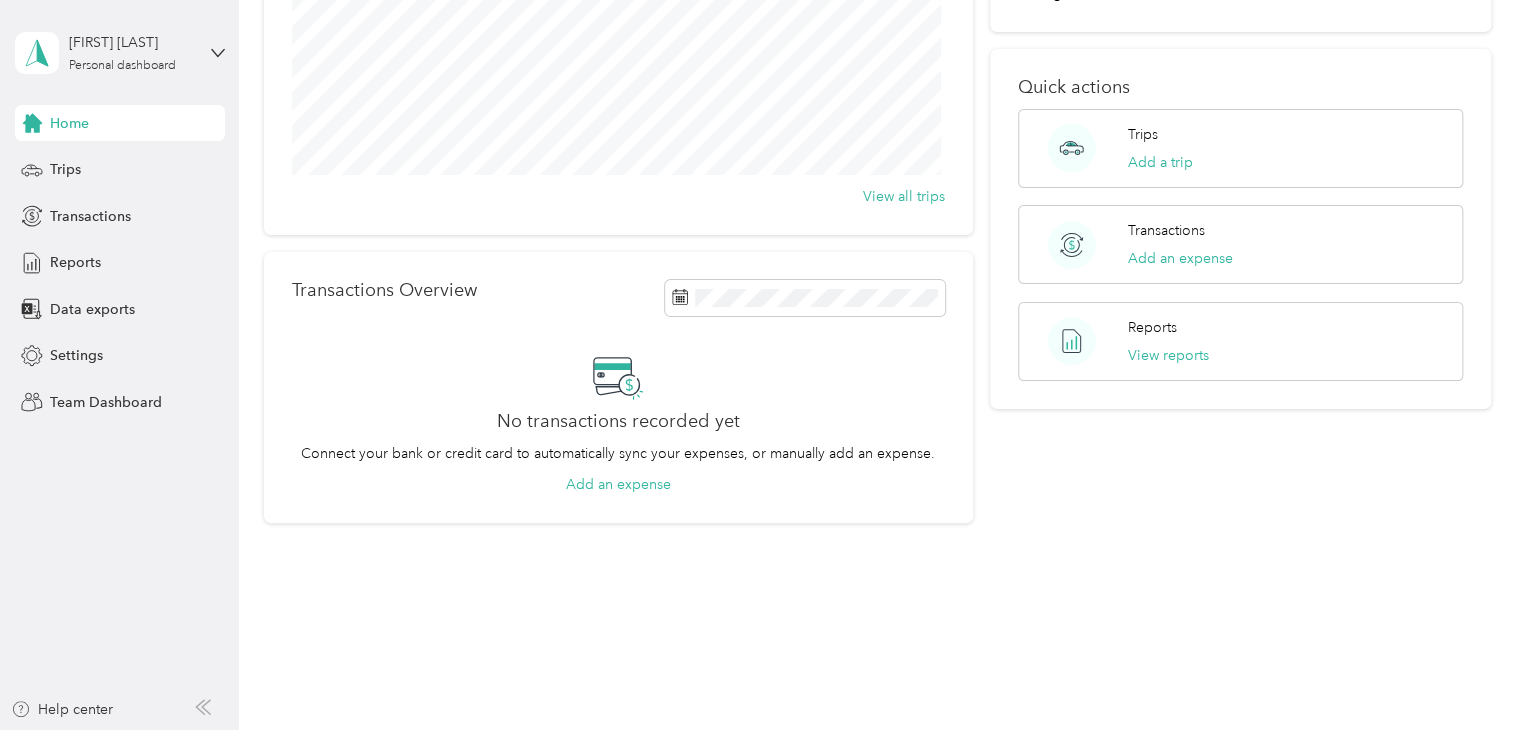 scroll, scrollTop: 0, scrollLeft: 0, axis: both 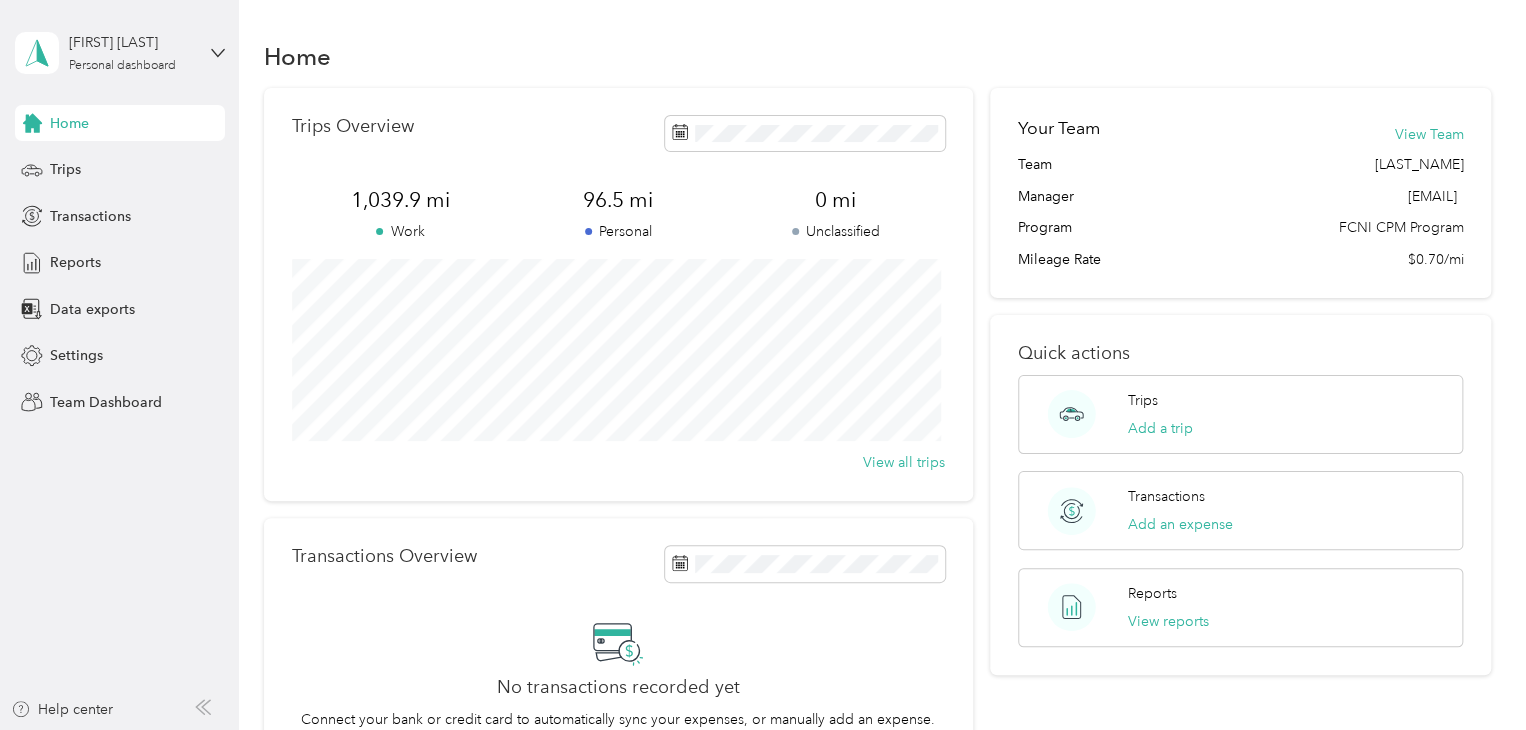 click on "Karina Fuentes Personal dashboard Home Trips Transactions Reports Data exports Settings Team Dashboard   Help center" at bounding box center [119, 365] 